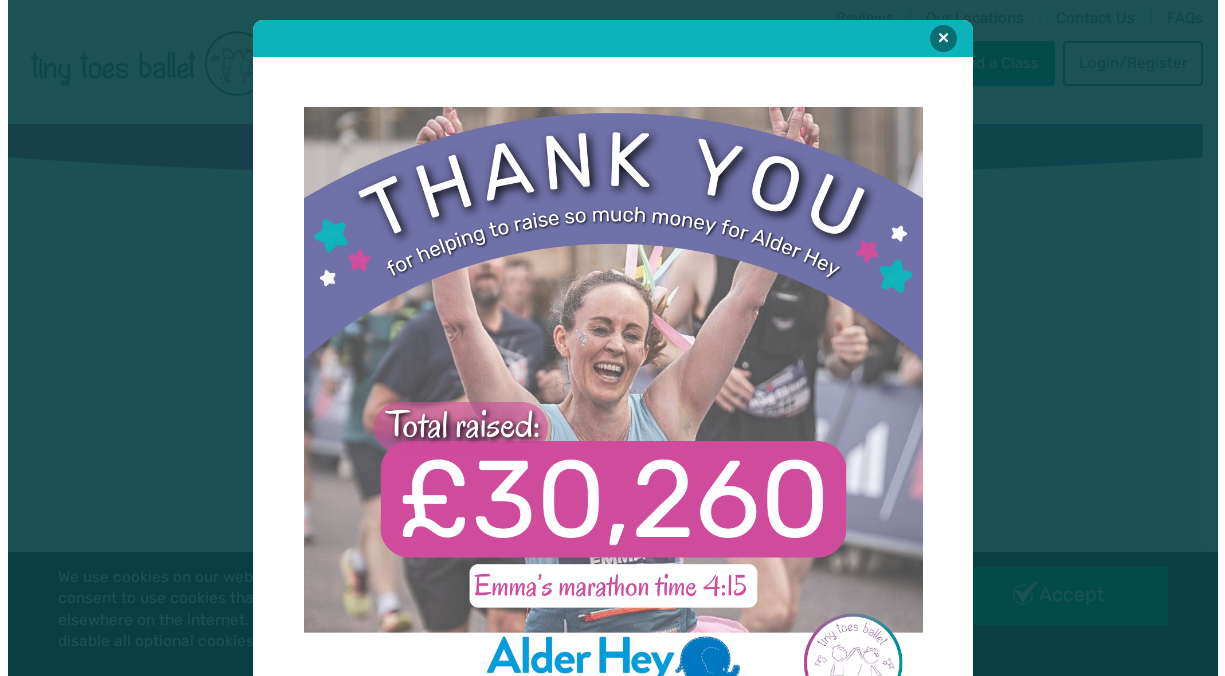 scroll, scrollTop: 0, scrollLeft: 0, axis: both 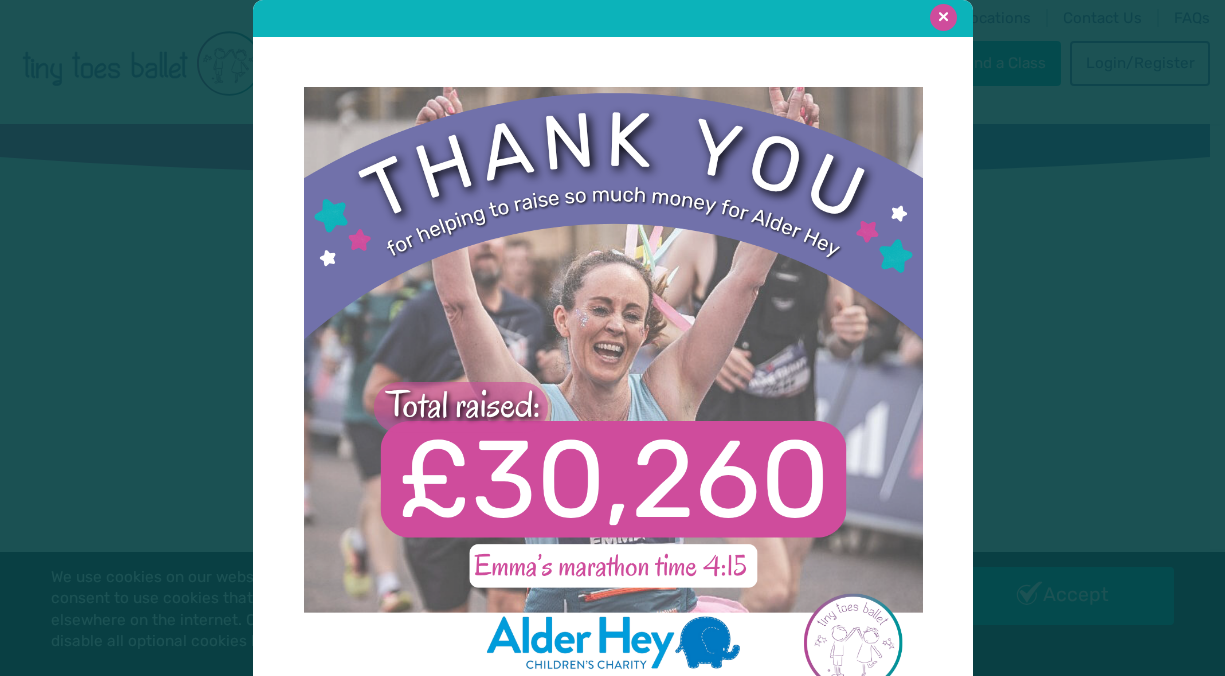 type on "**********" 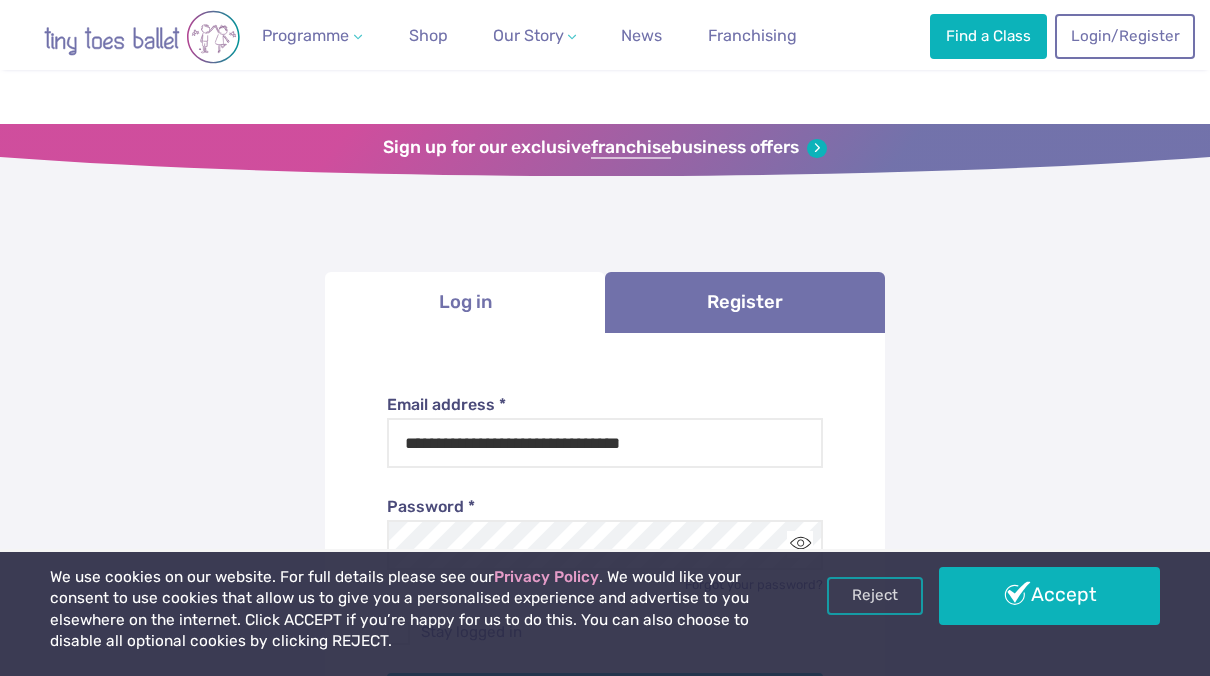 scroll, scrollTop: 196, scrollLeft: 0, axis: vertical 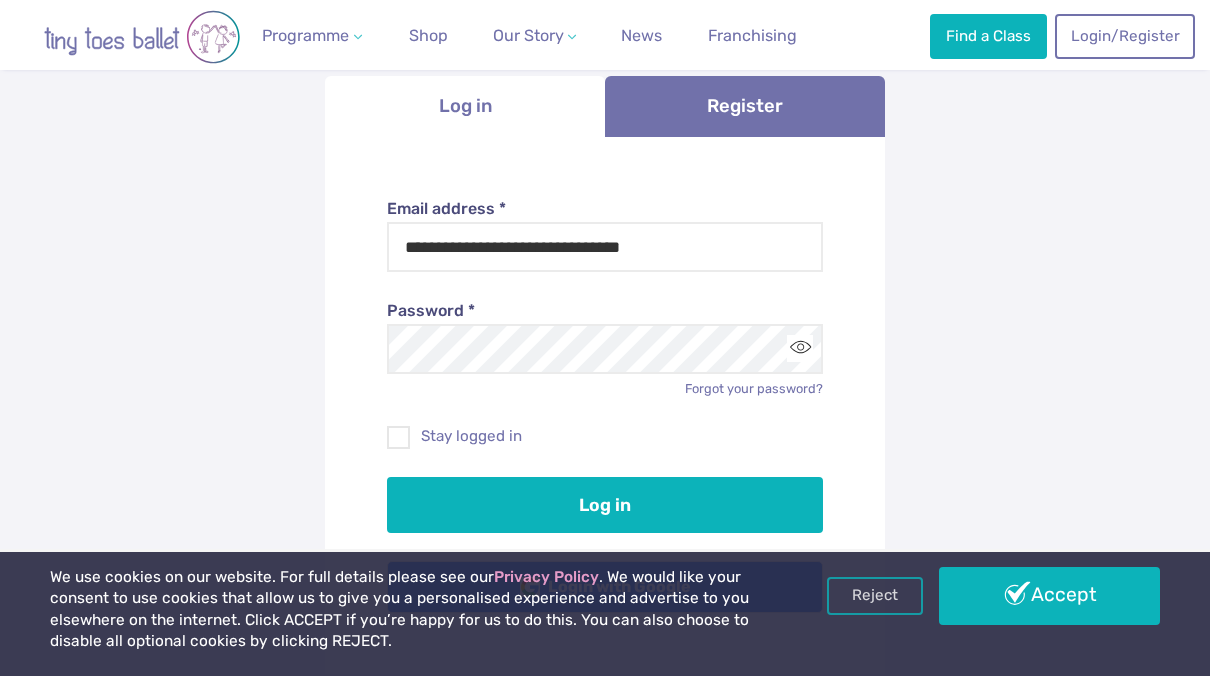 click on "Log in" at bounding box center (605, 491) 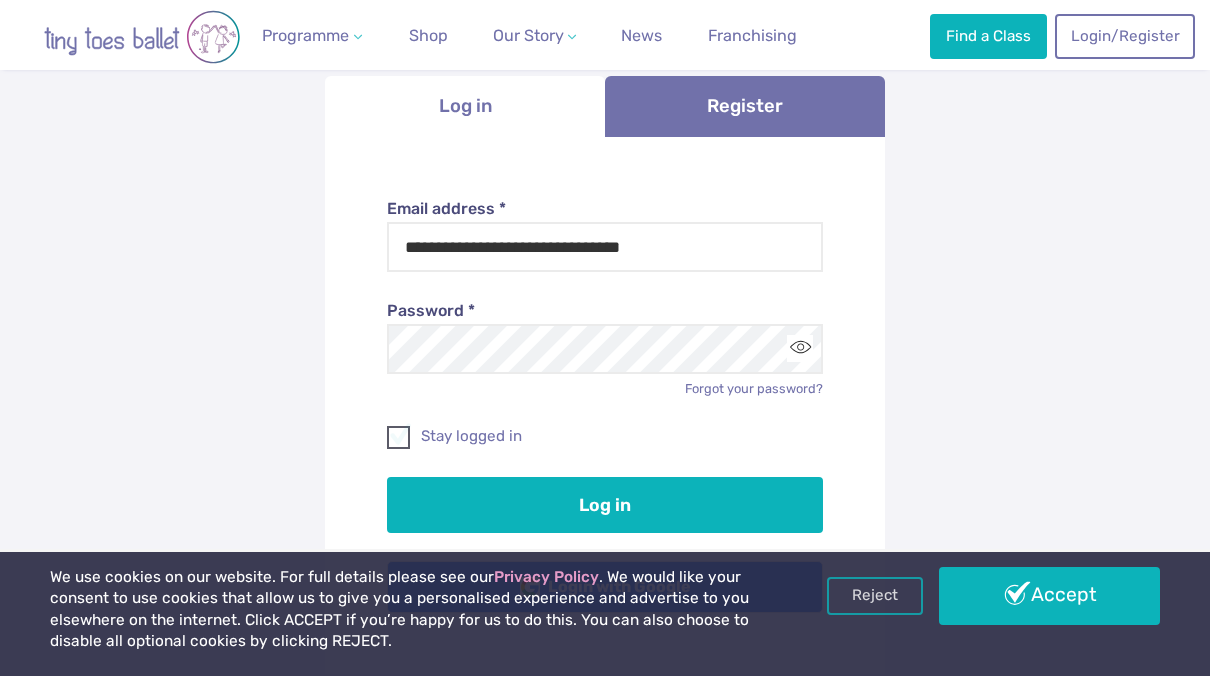 click on "Stay logged in" at bounding box center [605, 436] 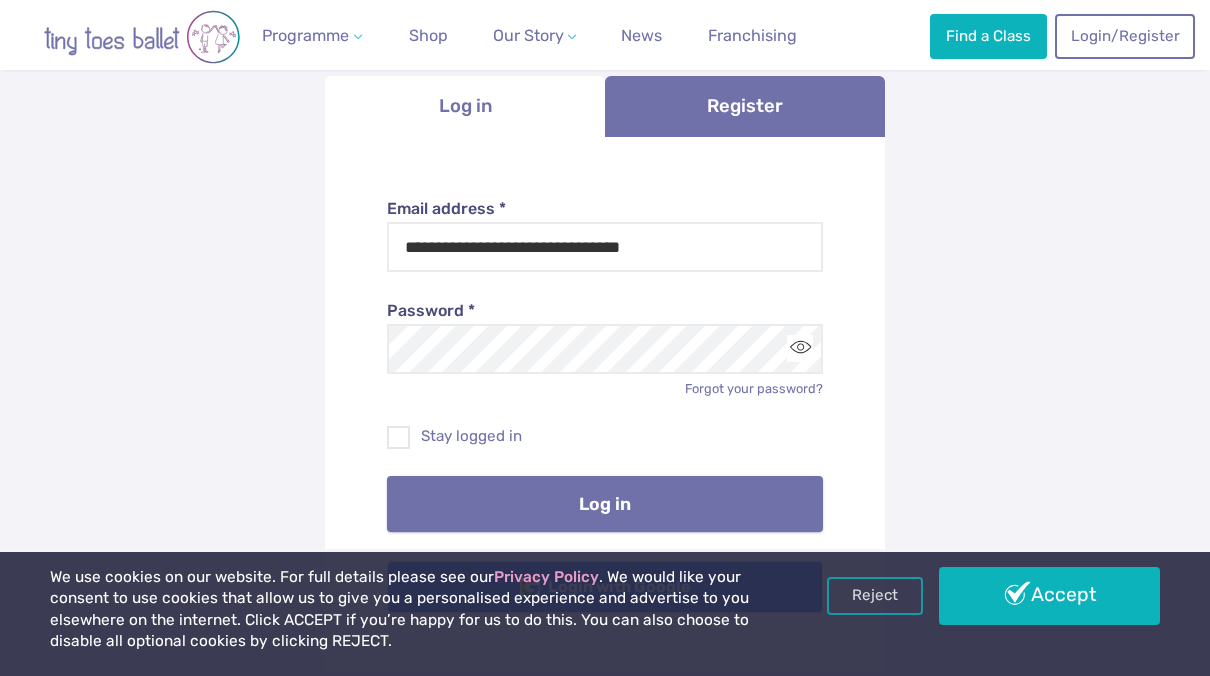 click on "Log in" at bounding box center (605, 504) 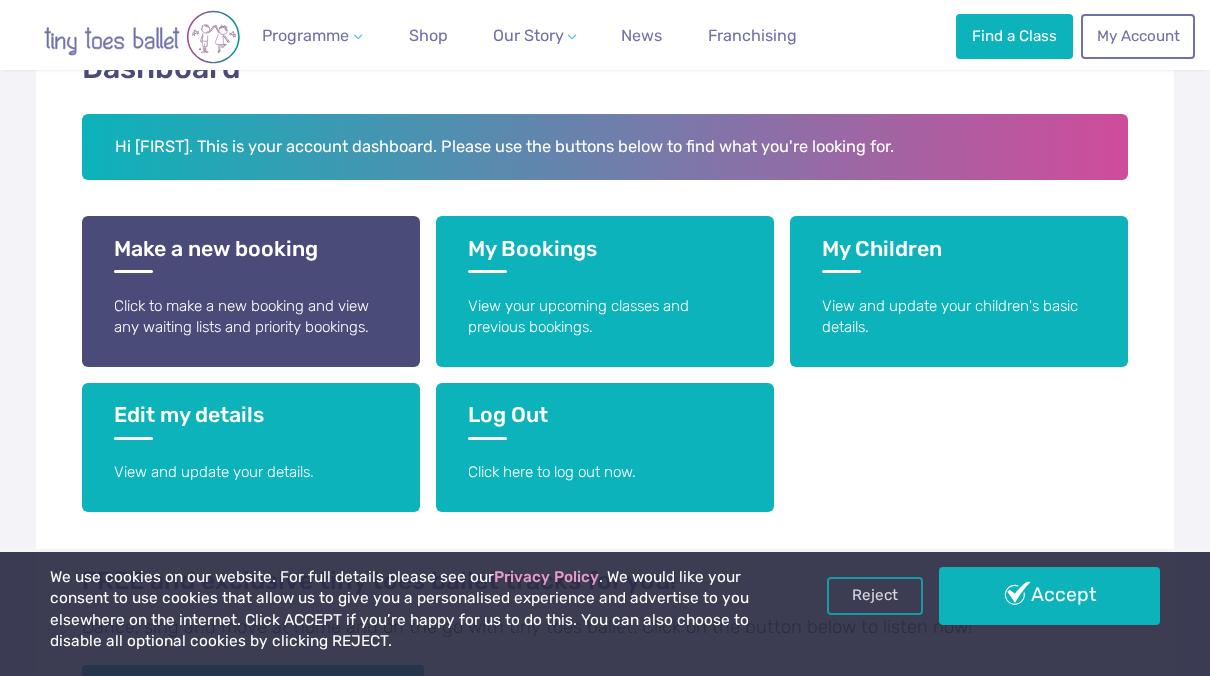 scroll, scrollTop: 368, scrollLeft: 0, axis: vertical 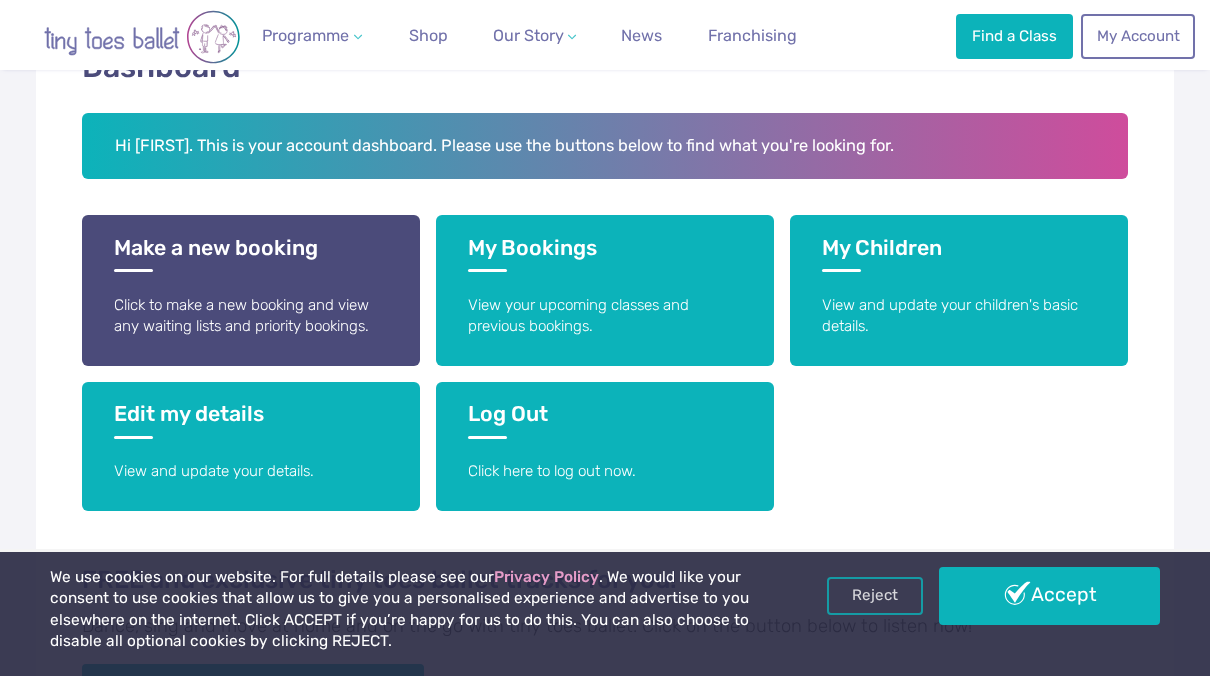 click on "My Bookings
View your upcoming classes and previous bookings." at bounding box center (605, 290) 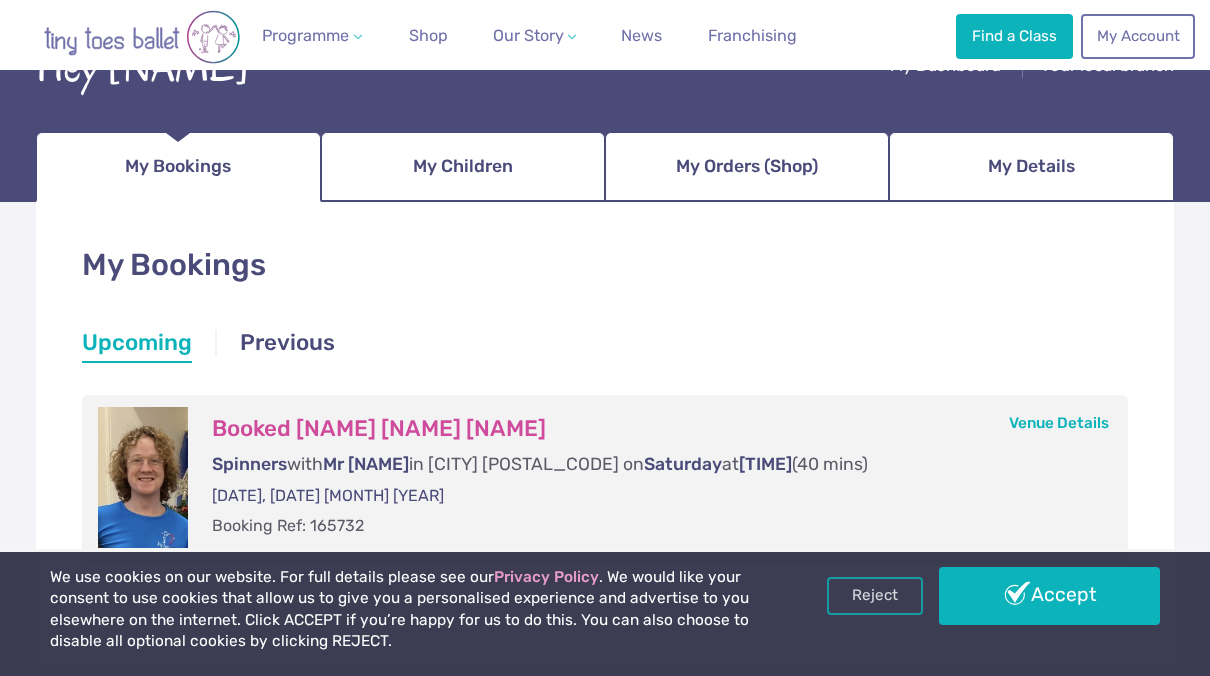 scroll, scrollTop: 167, scrollLeft: 0, axis: vertical 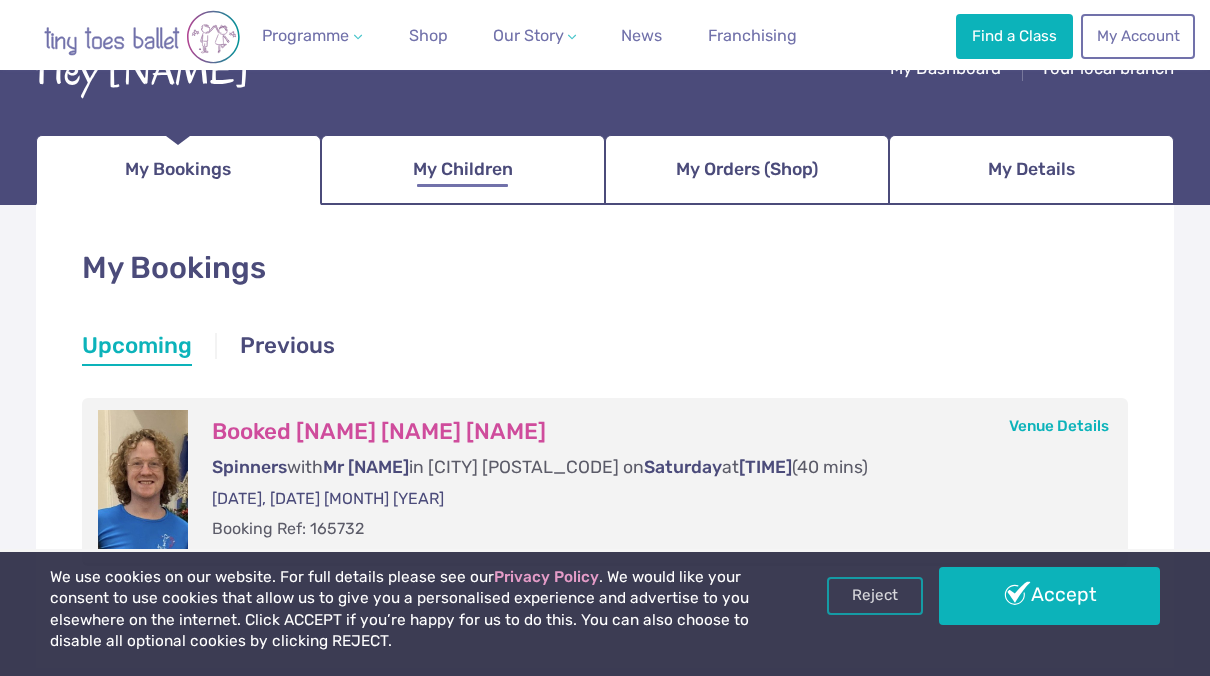 click on "My Children" at bounding box center [463, 169] 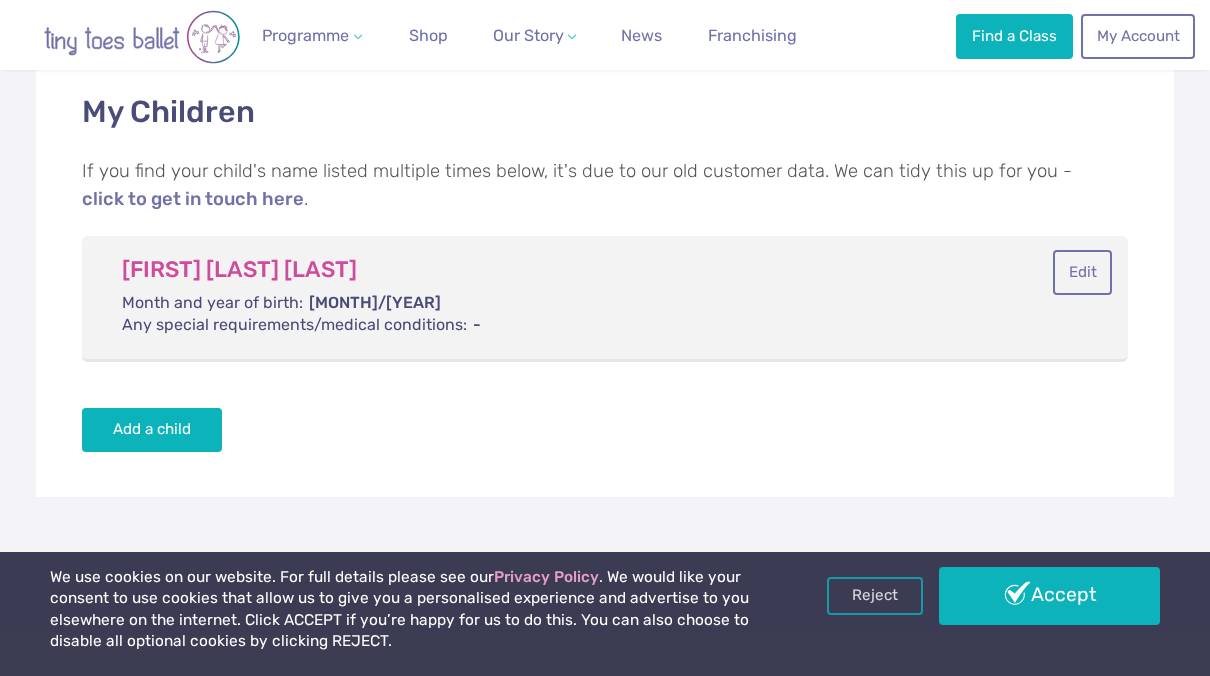 scroll, scrollTop: 324, scrollLeft: 0, axis: vertical 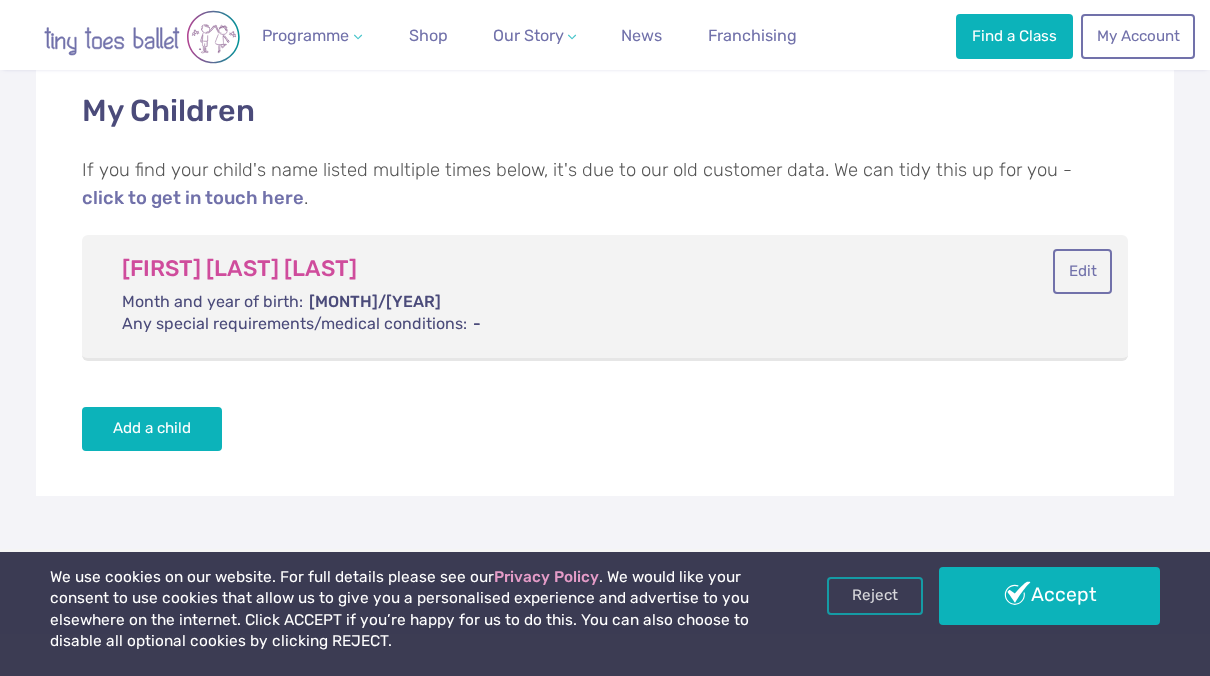 click on "[FIRST] [LAST] [LAST]" at bounding box center [541, 269] 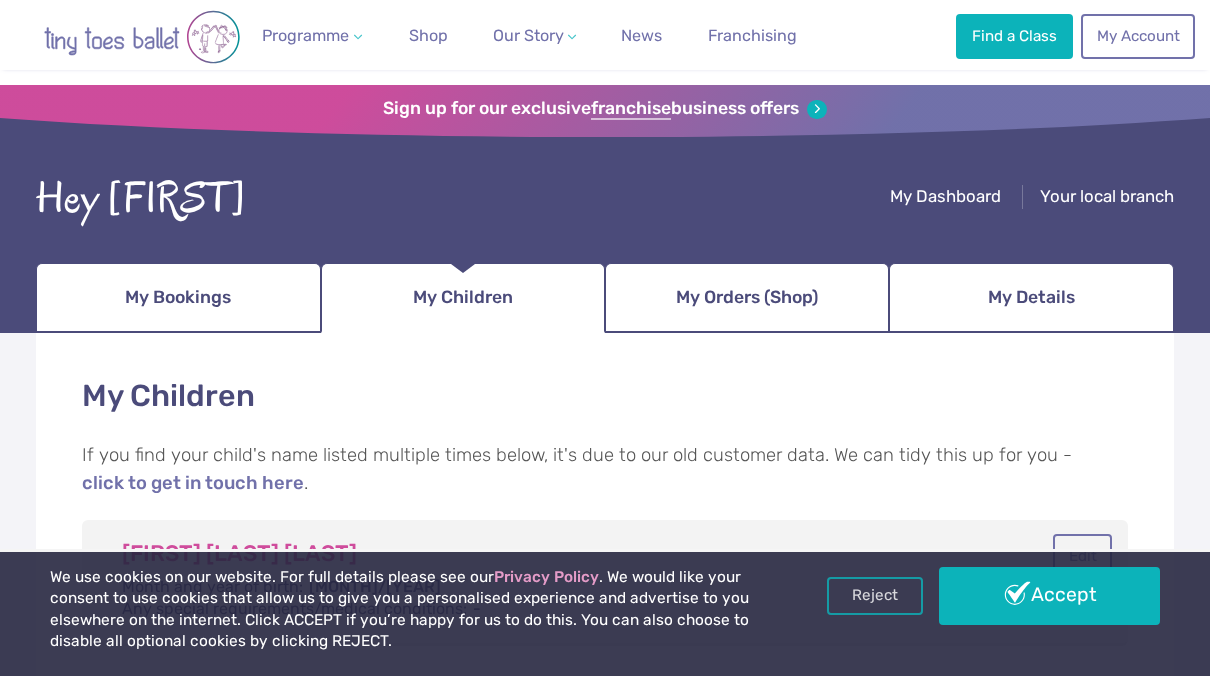 scroll, scrollTop: 188, scrollLeft: 0, axis: vertical 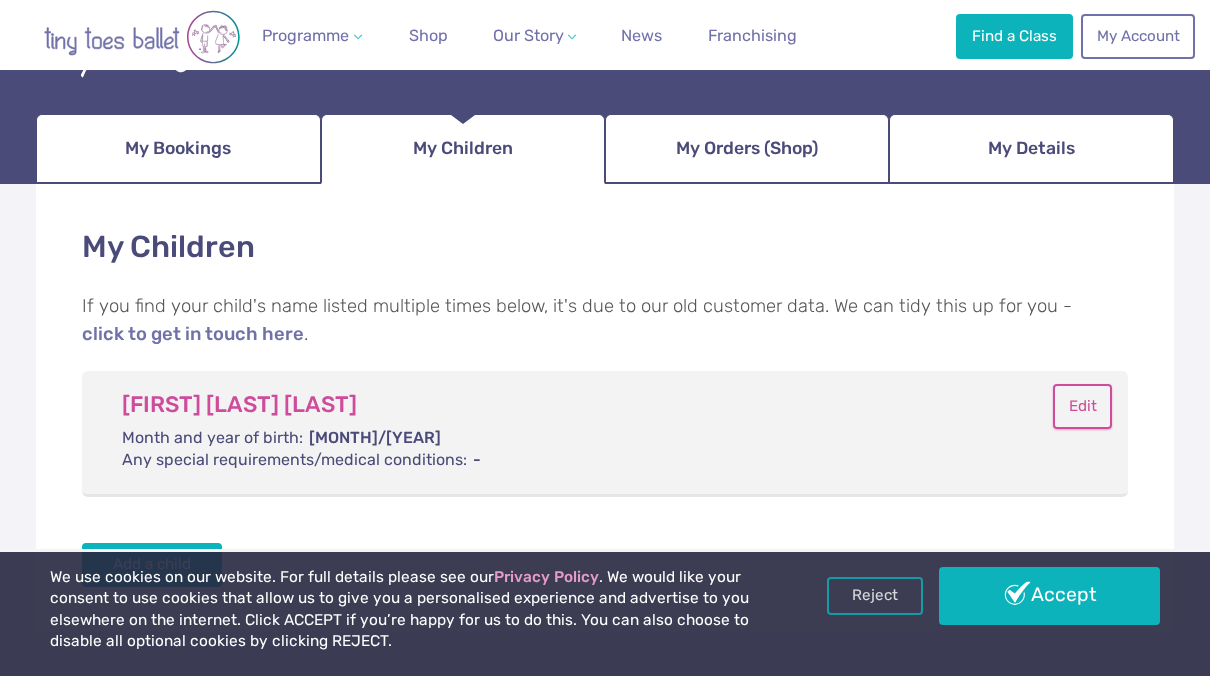 click on "Edit" at bounding box center [1082, 406] 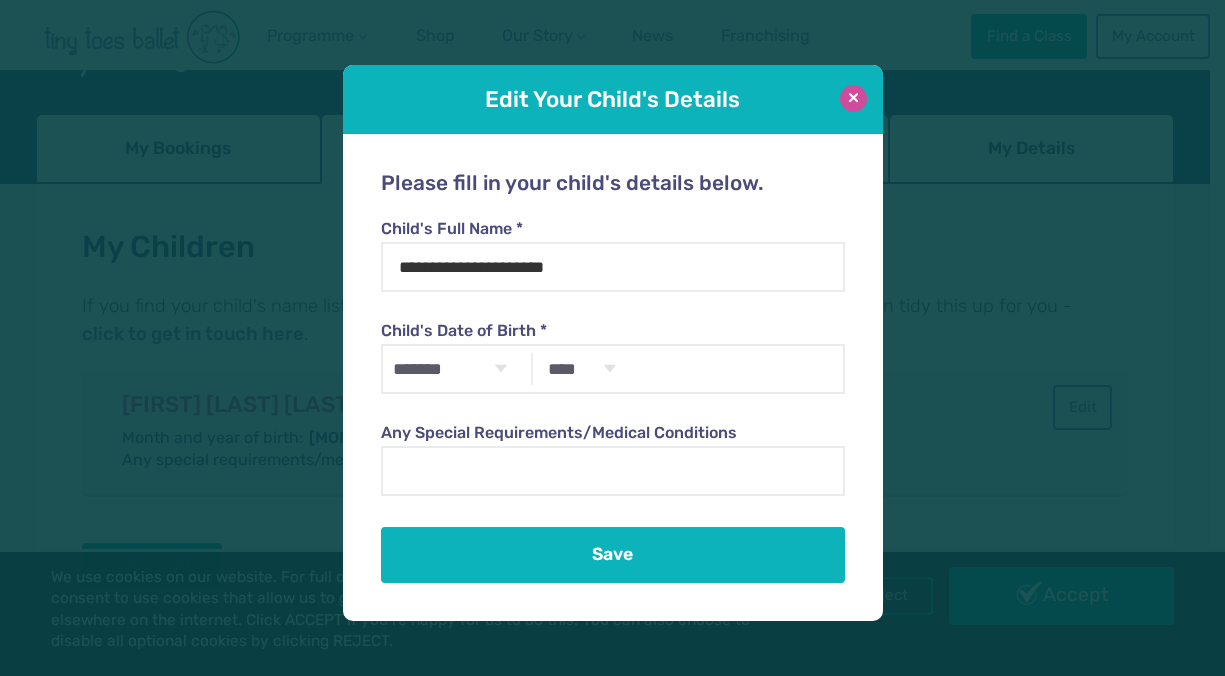 click at bounding box center [853, 98] 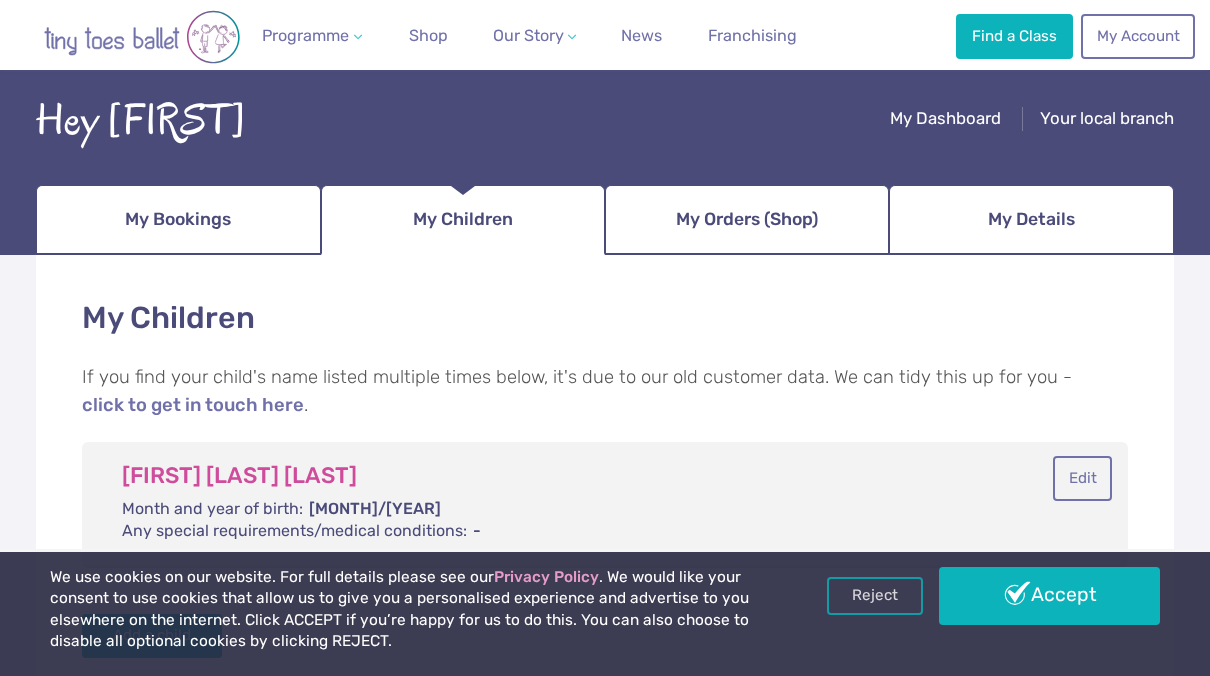 scroll, scrollTop: 118, scrollLeft: 0, axis: vertical 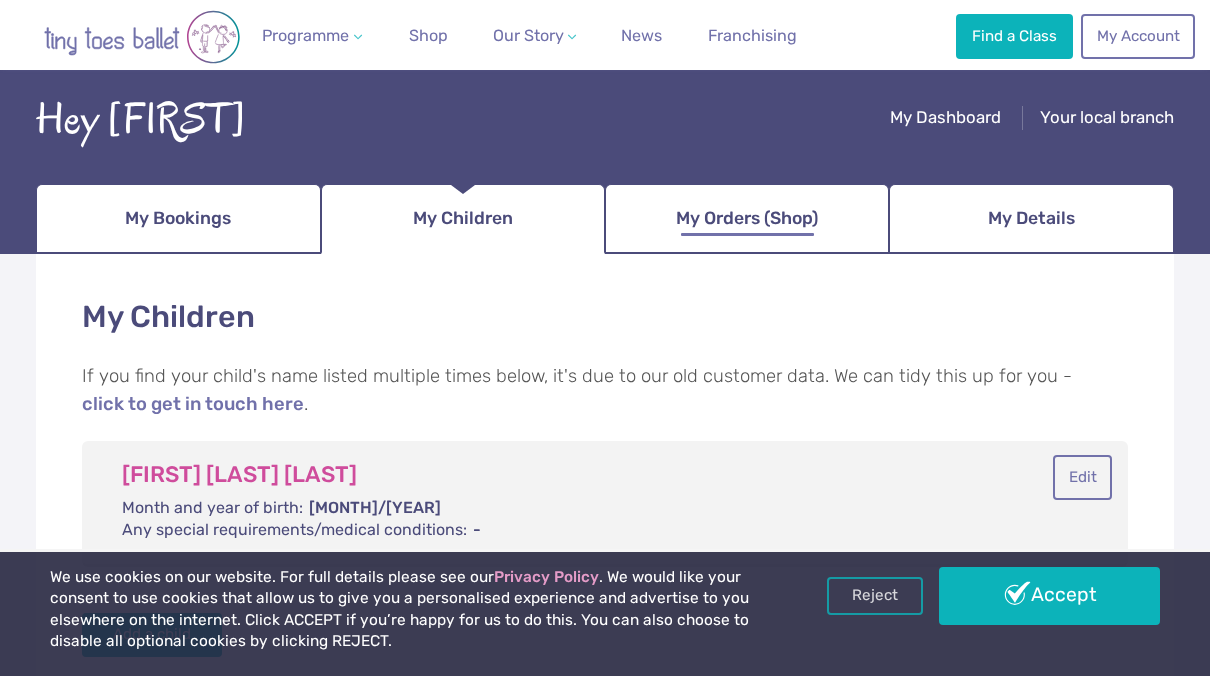 click on "My Orders (Shop)" at bounding box center (747, 218) 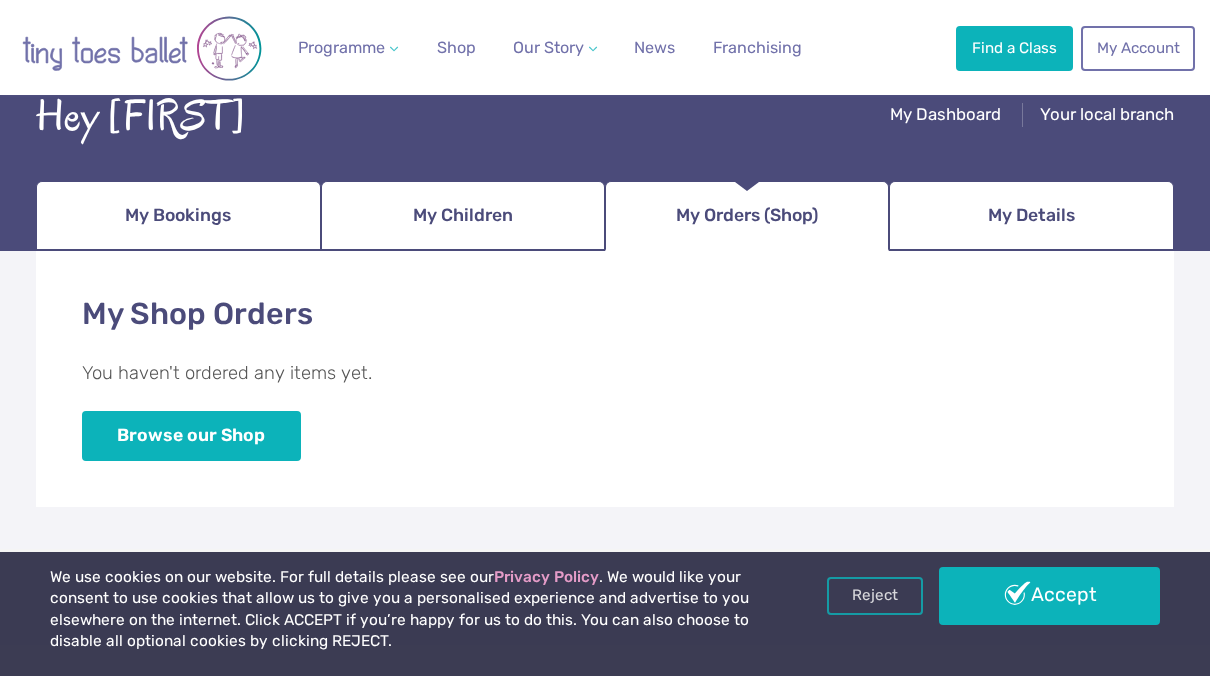 scroll, scrollTop: 54, scrollLeft: 0, axis: vertical 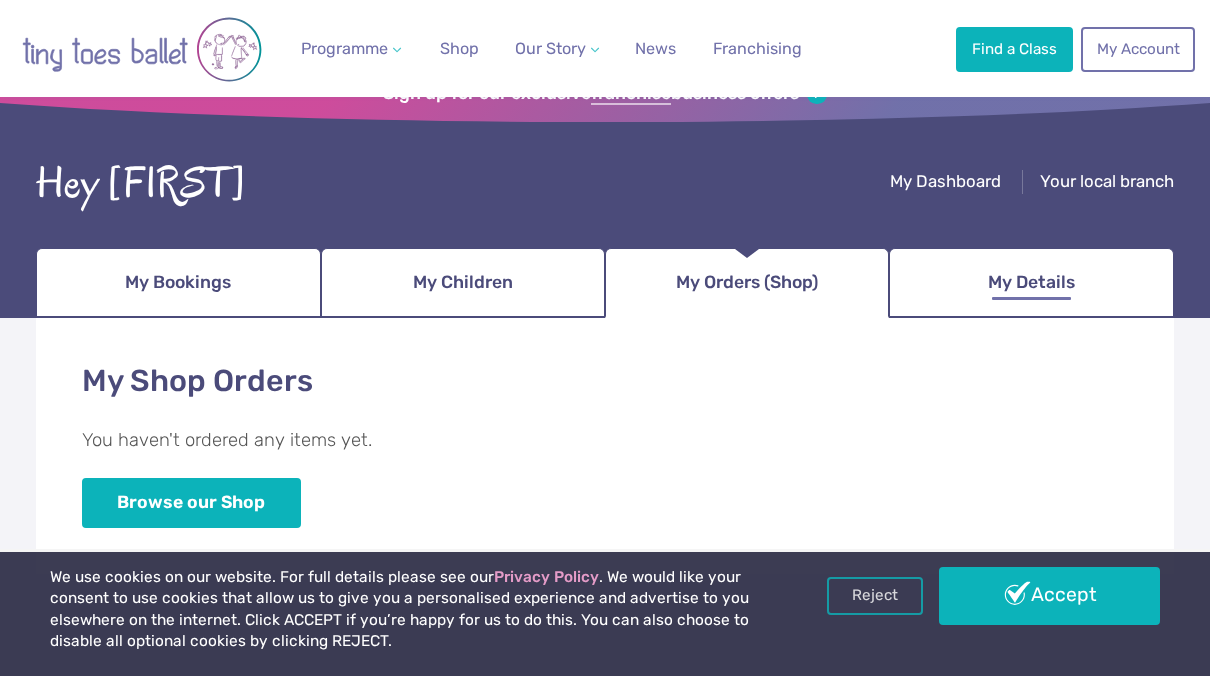 click on "My Details" at bounding box center (1031, 283) 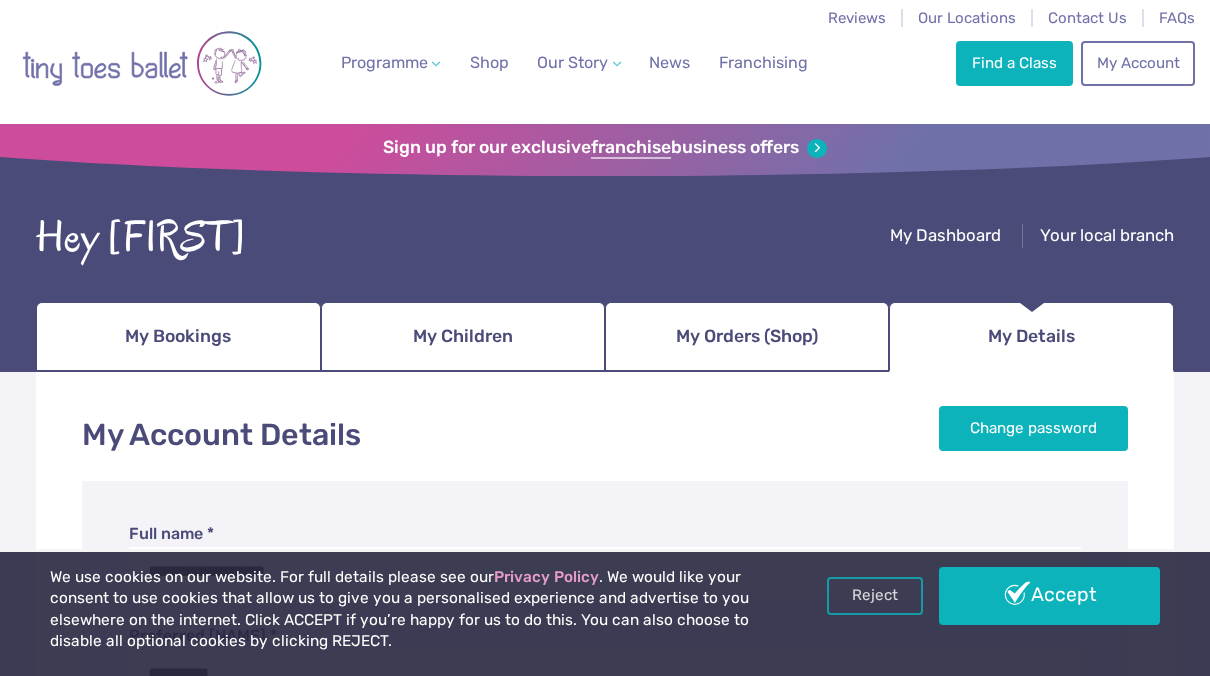 scroll, scrollTop: 0, scrollLeft: 0, axis: both 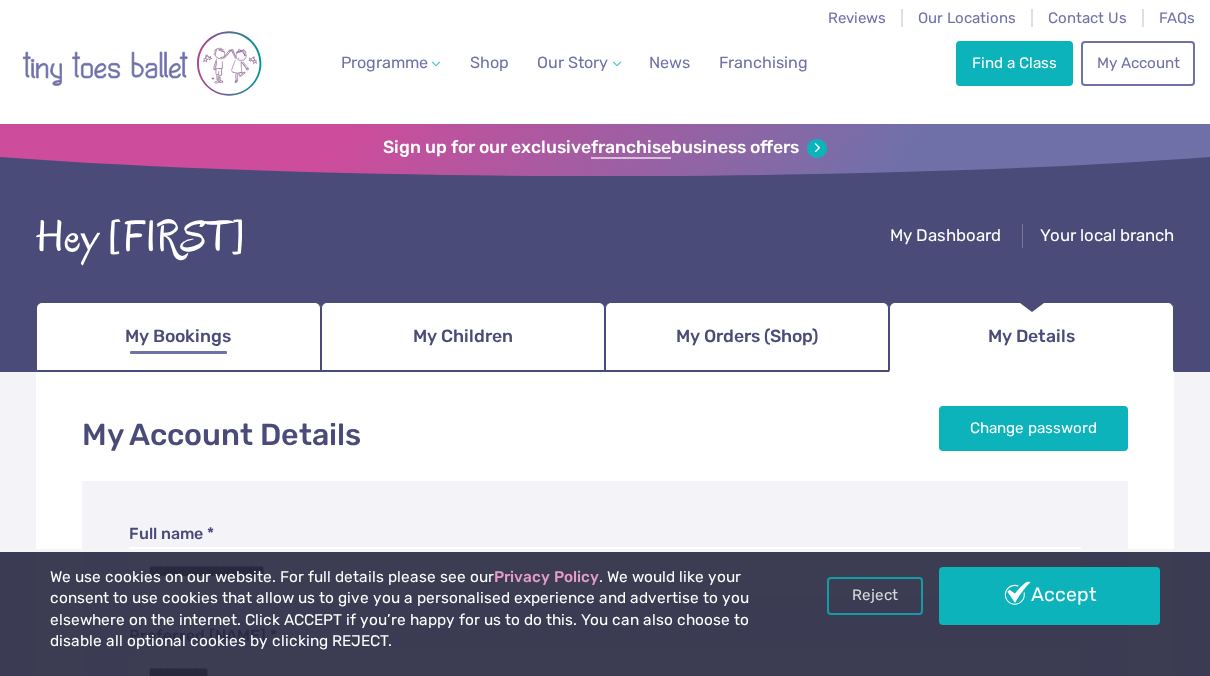 click on "My Bookings" at bounding box center [178, 336] 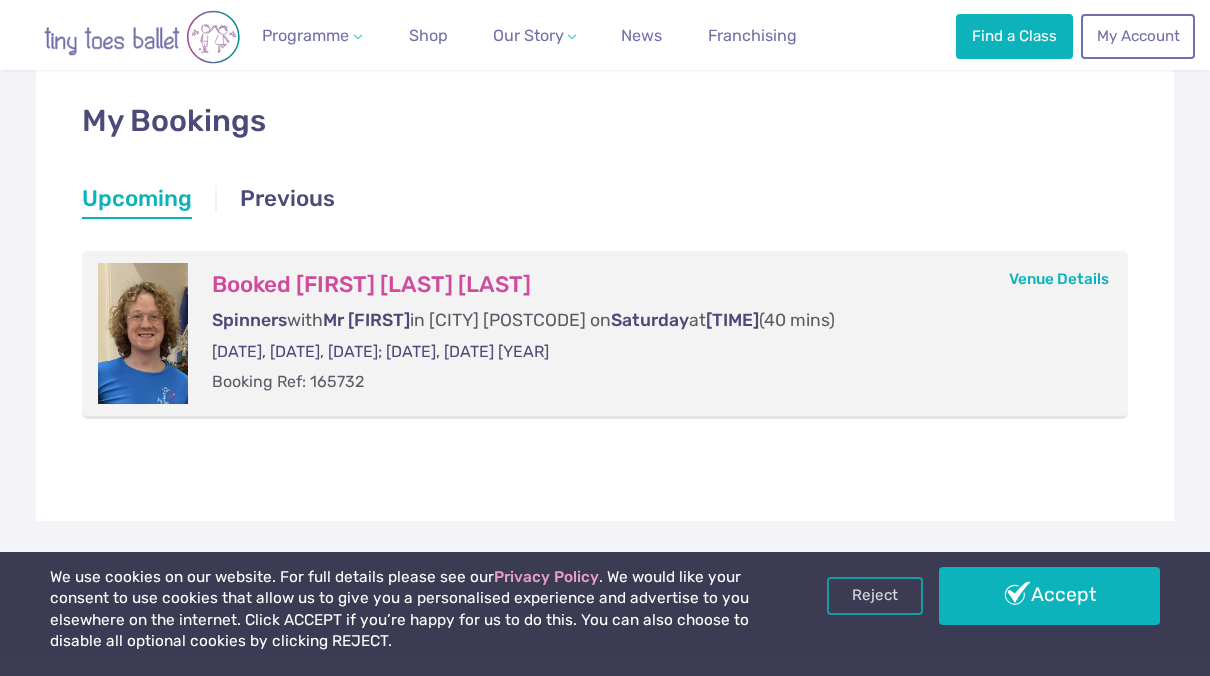scroll, scrollTop: 314, scrollLeft: 0, axis: vertical 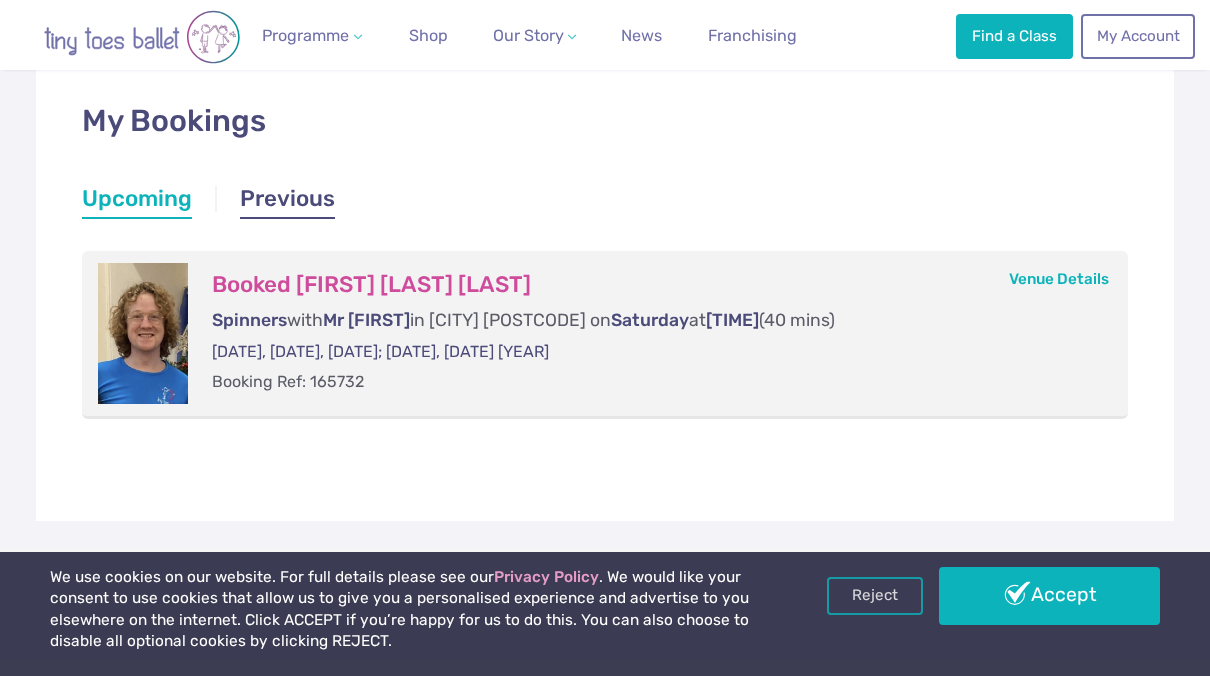 click on "Previous" at bounding box center [287, 201] 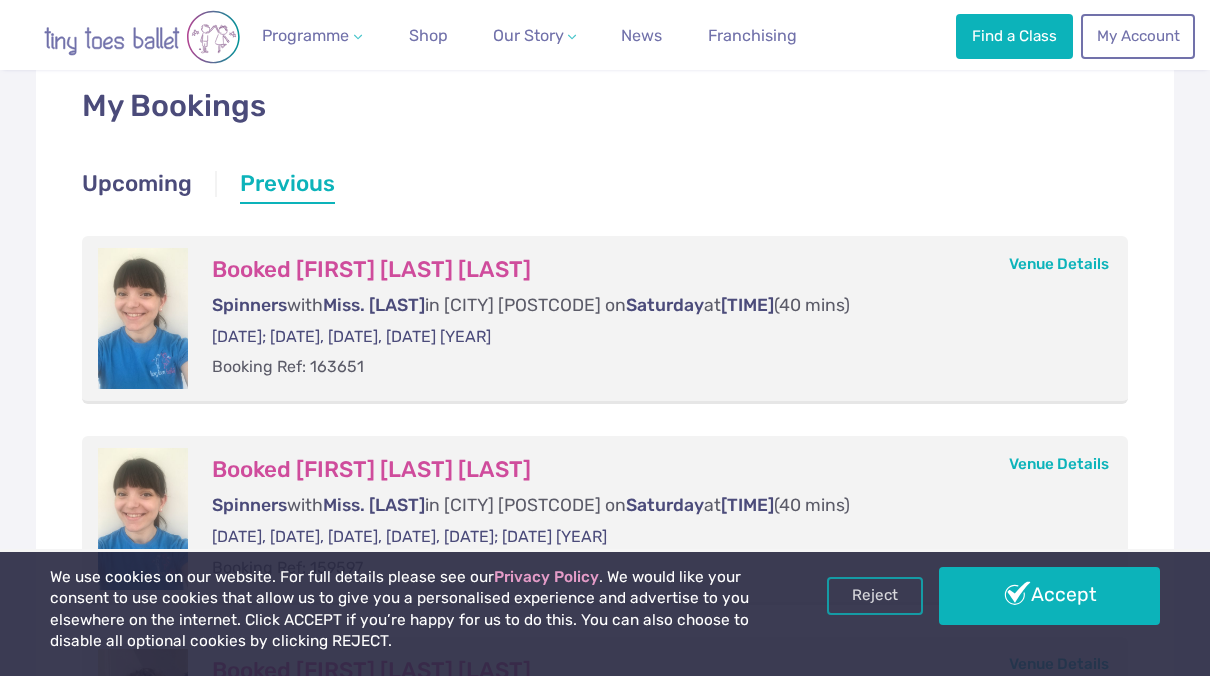 scroll, scrollTop: 0, scrollLeft: 0, axis: both 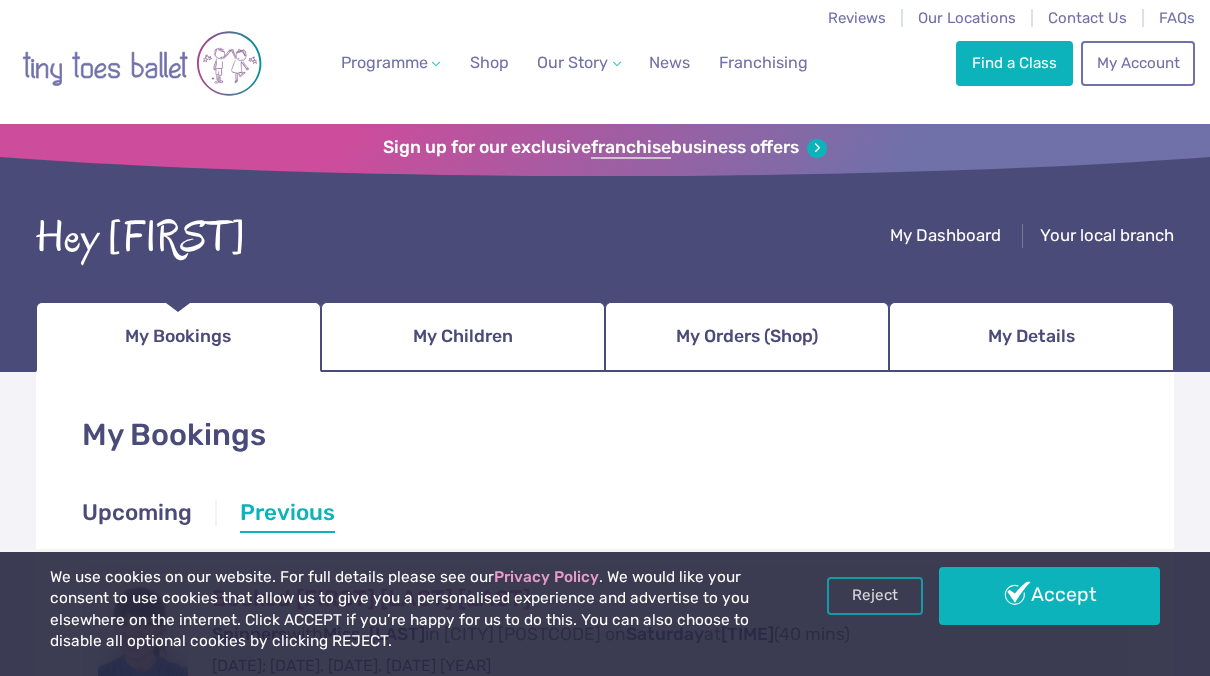 drag, startPoint x: 1154, startPoint y: 0, endPoint x: 550, endPoint y: 473, distance: 767.1669 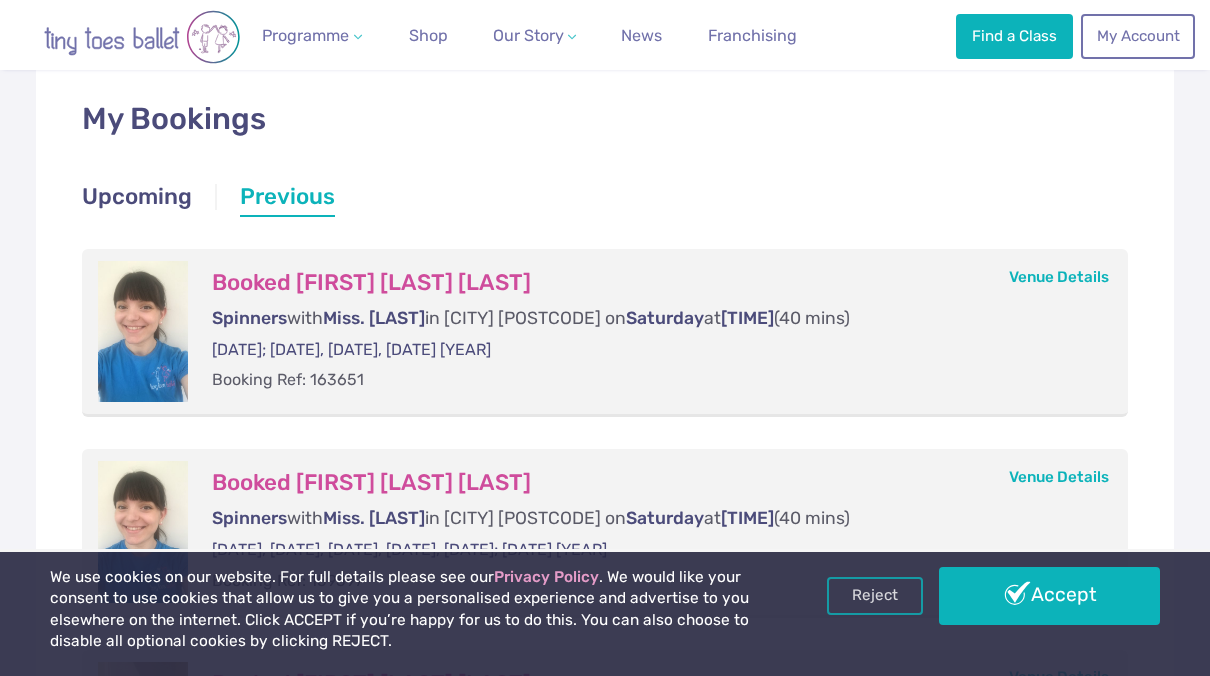 scroll, scrollTop: 317, scrollLeft: 0, axis: vertical 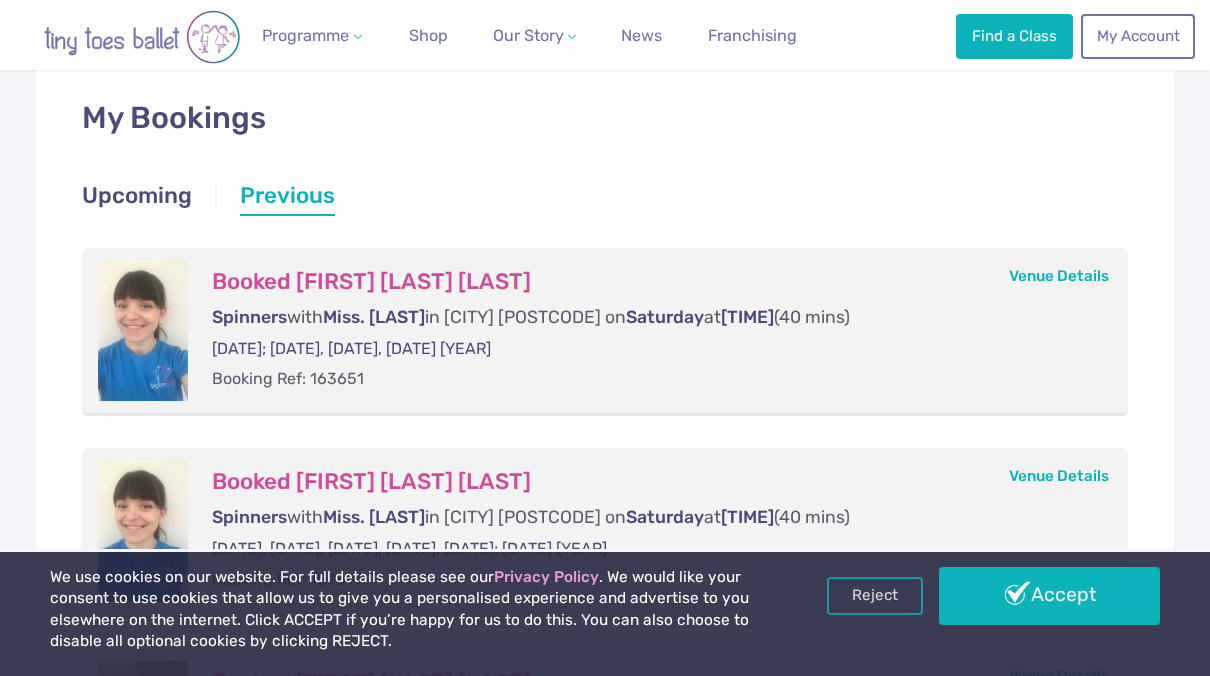 click on "Previous" at bounding box center (275, 198) 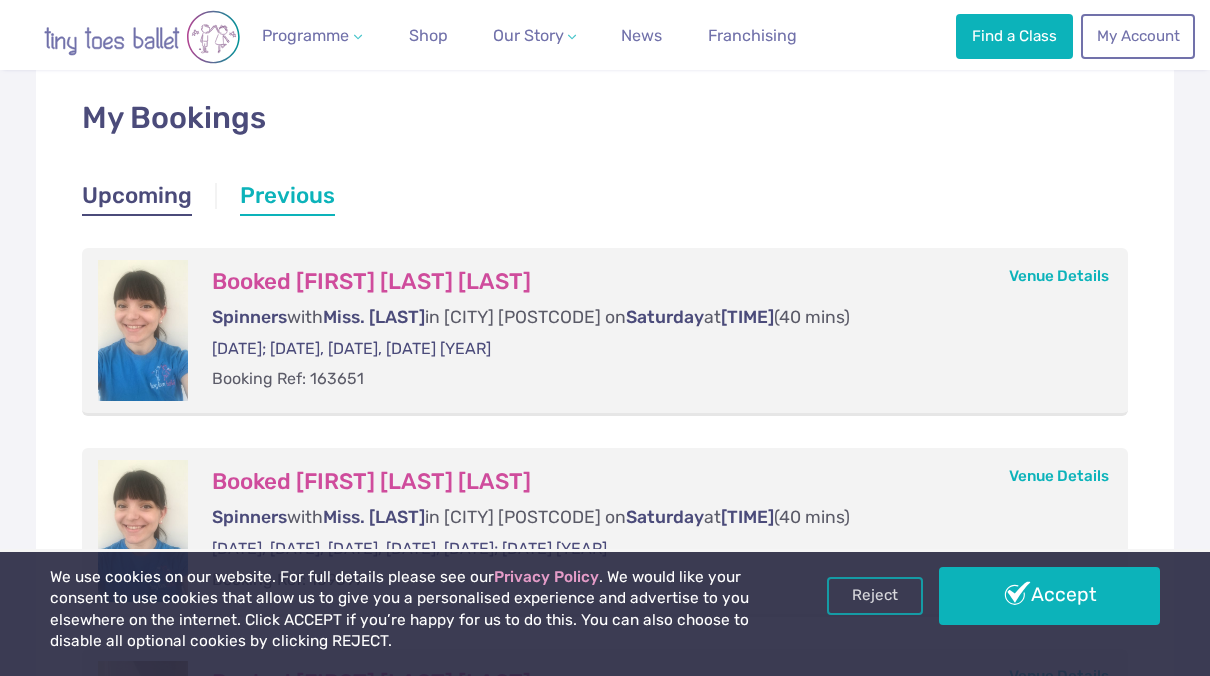 click on "Upcoming" at bounding box center [137, 198] 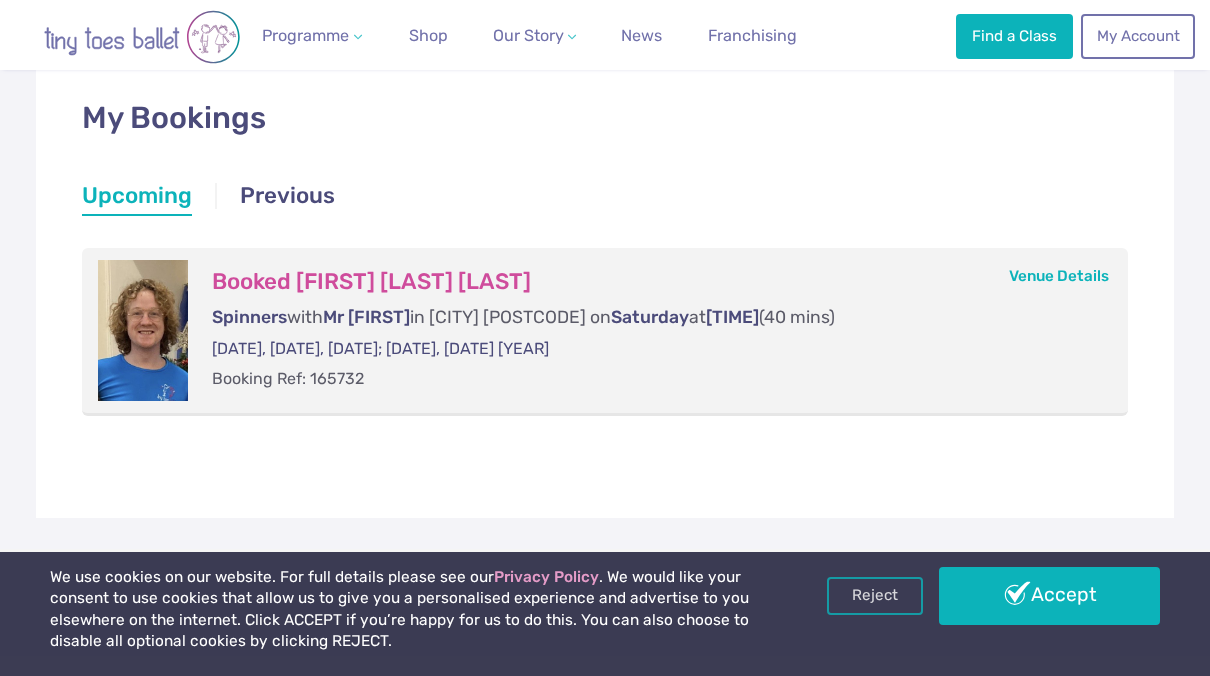click on "My Bookings
Upcoming
Previous
Upcoming
Upcoming
Booked [FIRST] [LAST] [LAST]
Spinners  with  Mr [FIRST]  in [CITY] [POSTCODE] on  Saturday  at  [TIME]  (40 mins)
[DATE], [DATE], [DATE]; [DATE], [DATE] [YEAR]
Booking Ref: [NUMBER]
Venue Details
Previous
Previous
Booked [FIRST] [LAST] [LAST]
Spinners  with  Miss. [LAST]  in [CITY] [POSTCODE] on  Saturday  at  [TIME]  (40 mins)
[DATE]; [DATE], [DATE], [DATE] [YEAR]
Booking Ref: [NUMBER]
Venue Details
Booked [FIRST] [LAST] [LAST]
Spinners  with  Miss. [LAST]  in [CITY] [POSTCODE] on  Saturday  at  [TIME]  (40 mins)
[DATE], [DATE], [DATE], [DATE], [DATE]; [DATE] [YEAR]
Booking Ref: [NUMBER]
Venue Details
Booked [FIRST] [LAST] [LAST]
Spinners  with  Mr [FIRST]  in [CITY] [POSTCODE] on  Saturday" at bounding box center (604, 286) 